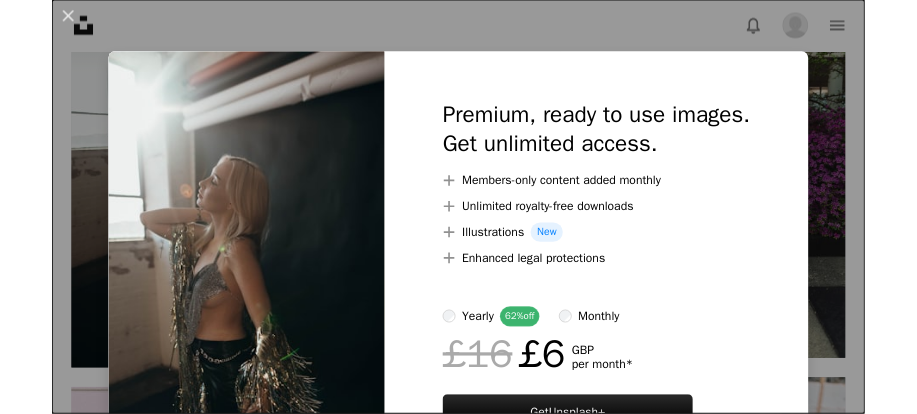 scroll, scrollTop: 10174, scrollLeft: 0, axis: vertical 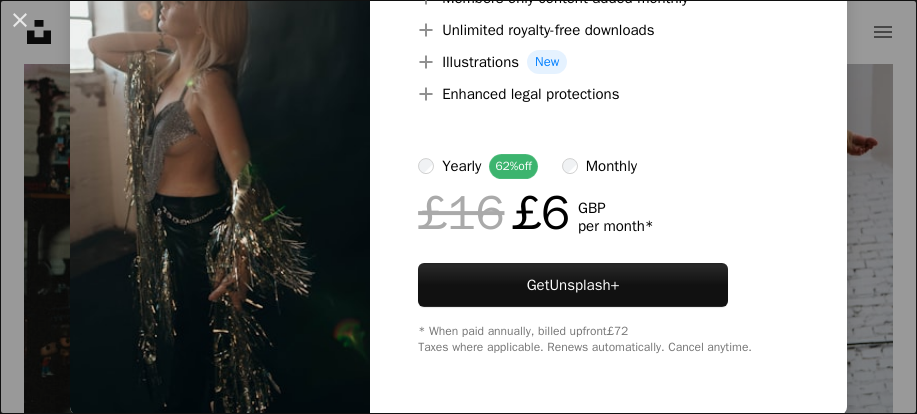 click at bounding box center [220, 126] 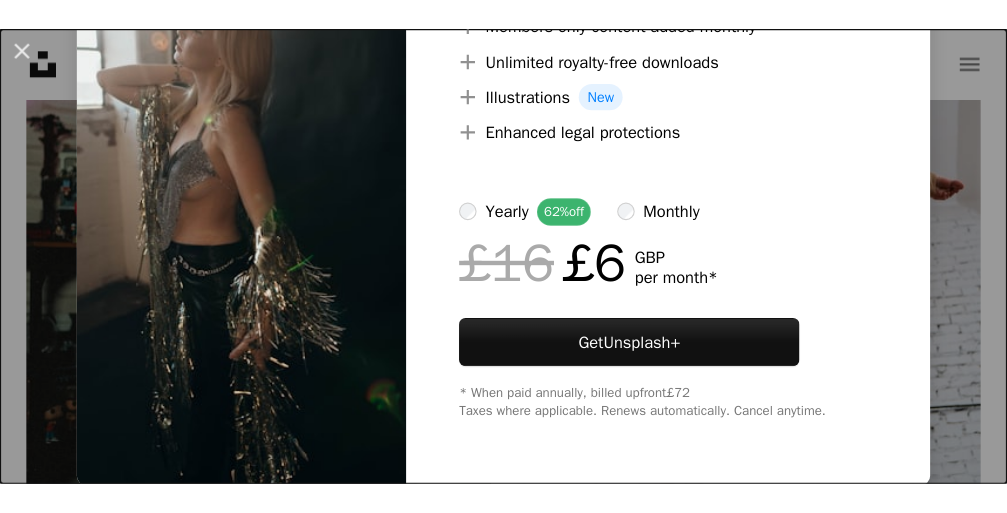 scroll, scrollTop: 11320, scrollLeft: 0, axis: vertical 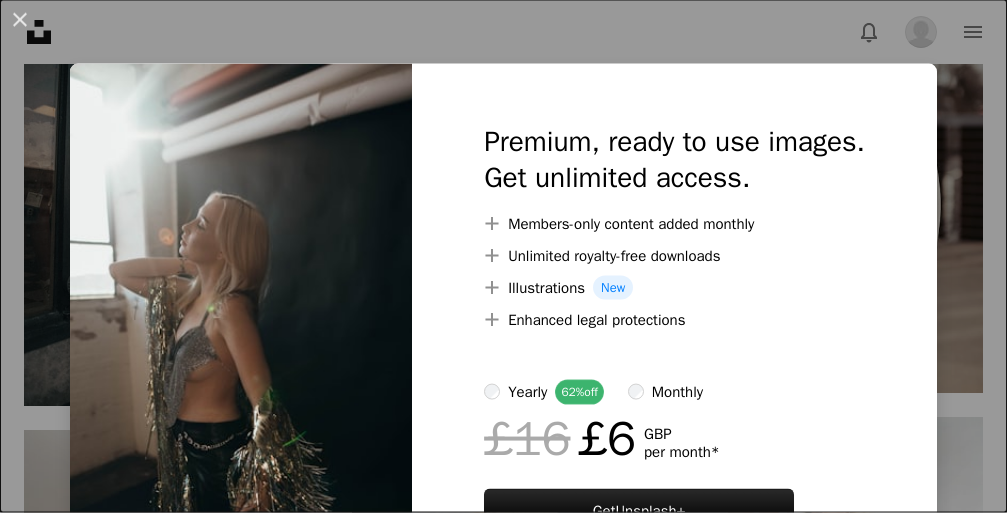 click on "Premium, ready to use images. Get unlimited access. A plus sign Members-only content added monthly A plus sign Unlimited royalty-free downloads A plus sign Illustrations  New A plus sign Enhanced legal protections yearly 62%  off monthly £16   £6 GBP per month * Get  Unsplash+ * When paid annually, billed upfront  £72 Taxes where applicable. Renews automatically. Cancel anytime." at bounding box center [674, 352] 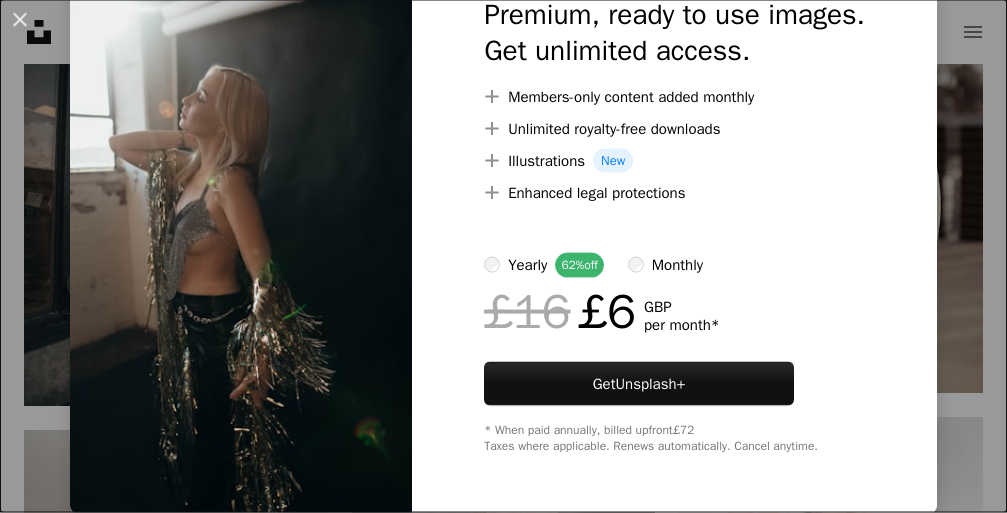 scroll, scrollTop: 0, scrollLeft: 0, axis: both 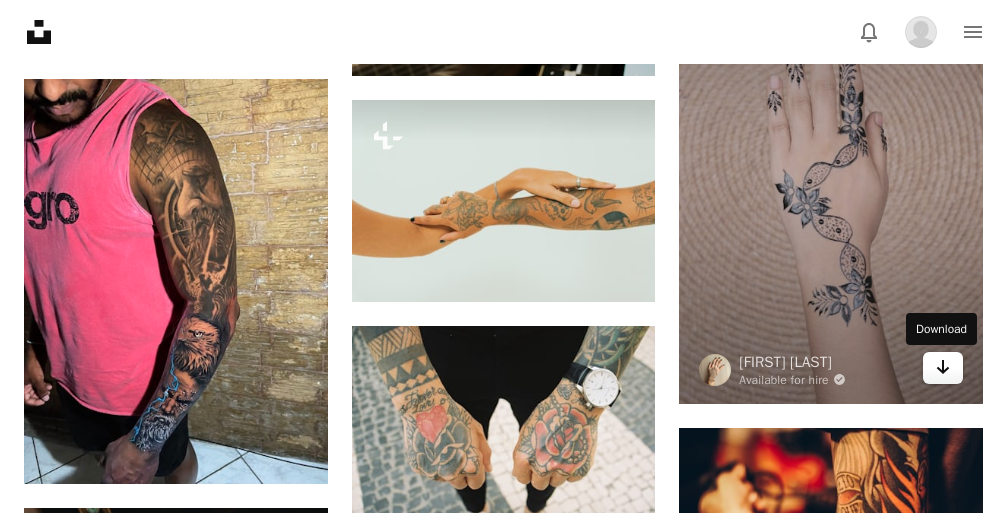 click on "Arrow pointing down" 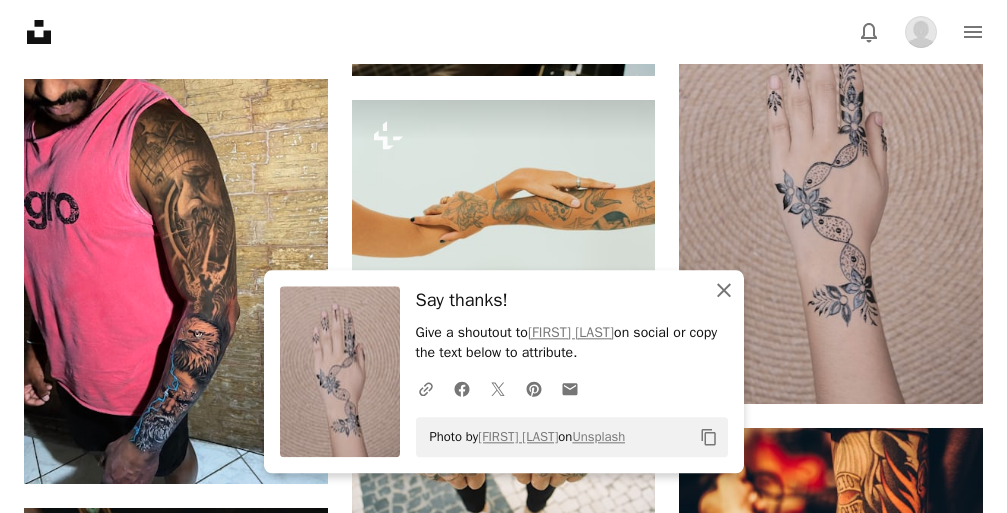 click 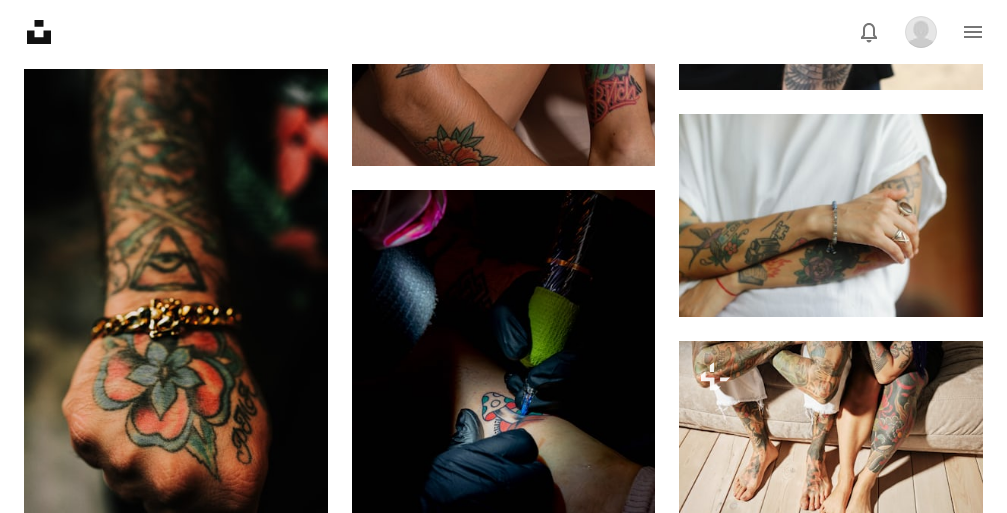scroll, scrollTop: 17512, scrollLeft: 0, axis: vertical 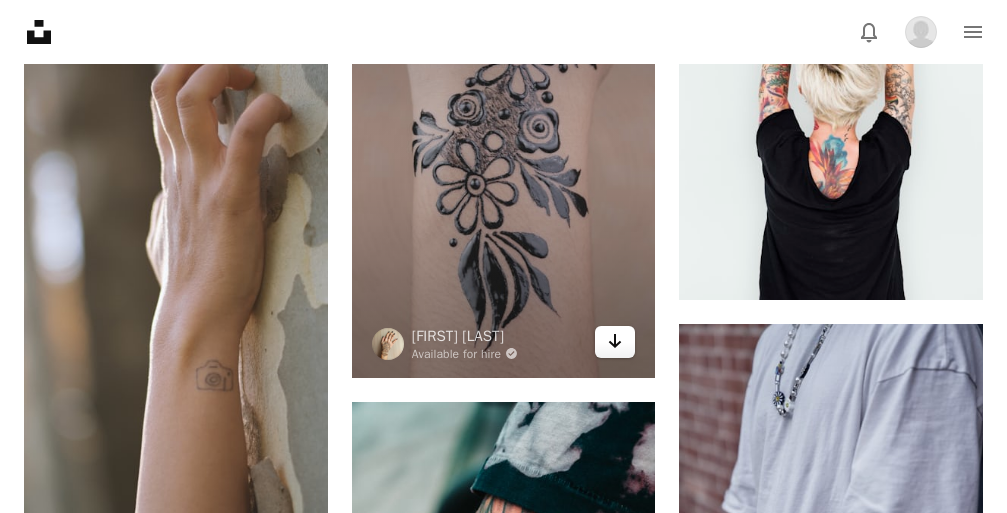 click on "Arrow pointing down" 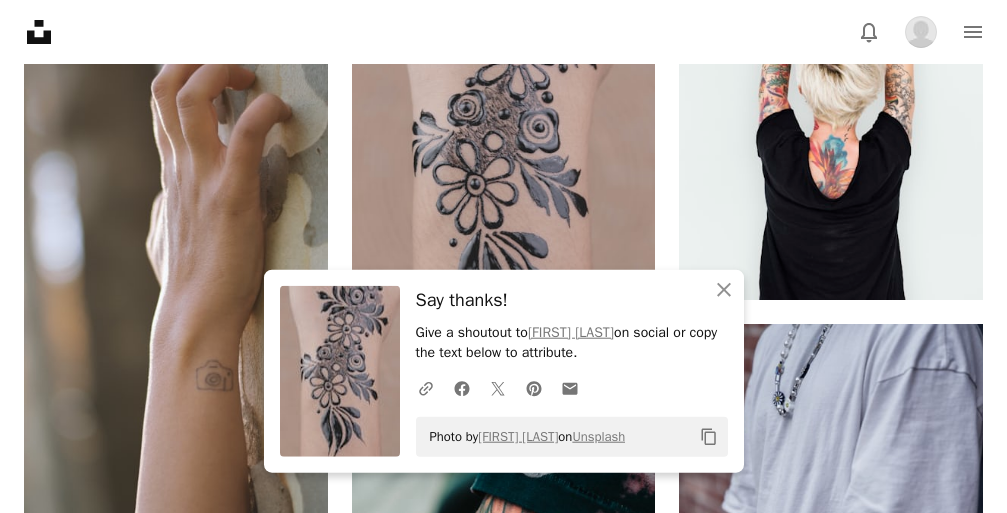 click on "A URL sharing icon (chains) Facebook icon X (formerly Twitter) icon Pinterest icon An envelope" at bounding box center (568, 389) 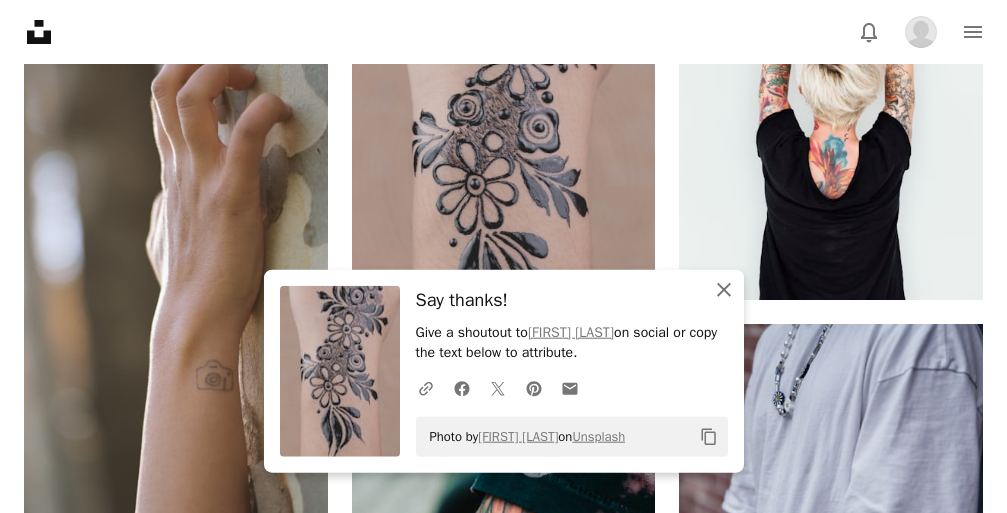 click 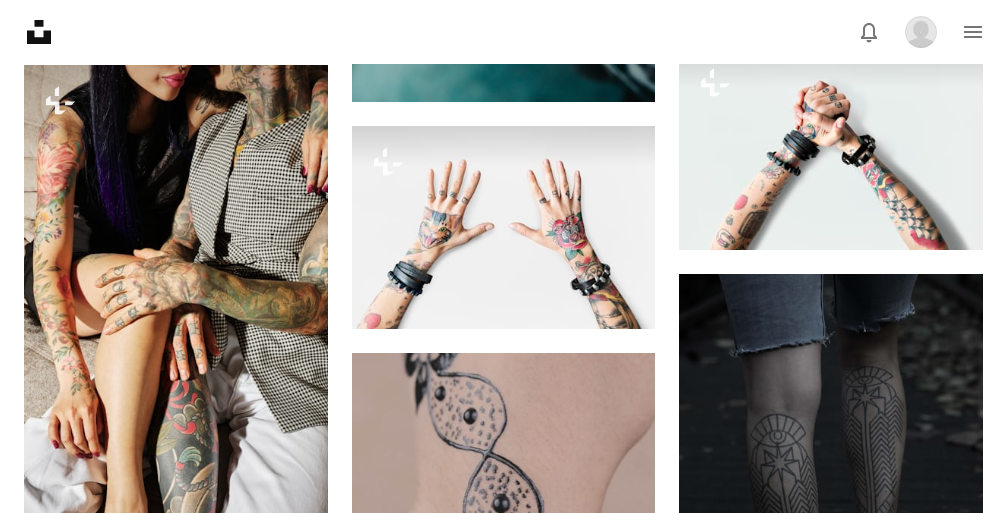 scroll, scrollTop: 18666, scrollLeft: 0, axis: vertical 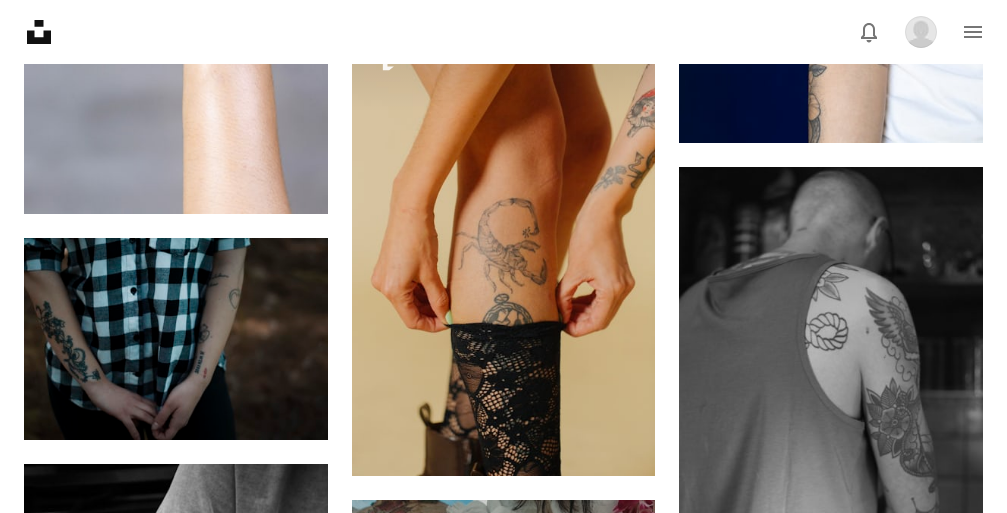 drag, startPoint x: 1012, startPoint y: 447, endPoint x: 606, endPoint y: 209, distance: 470.6166 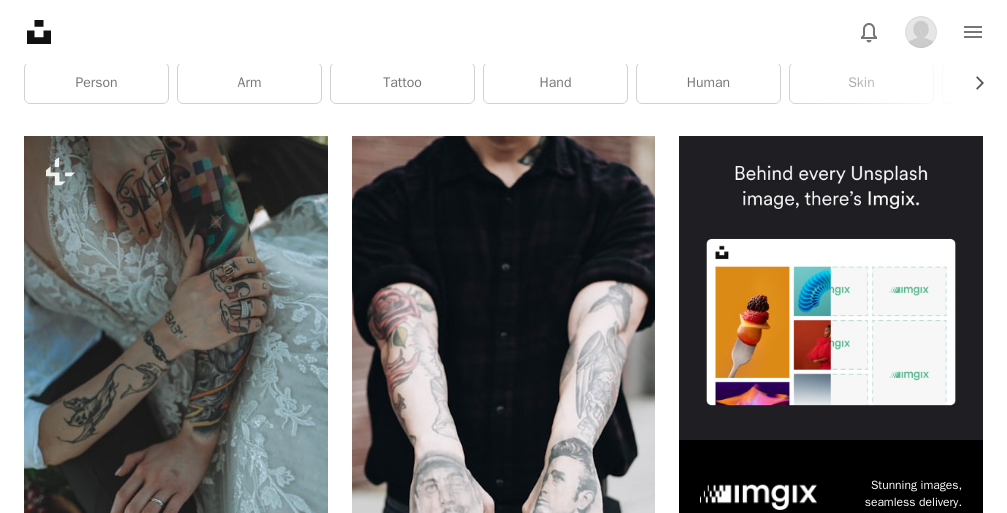 scroll, scrollTop: 0, scrollLeft: 0, axis: both 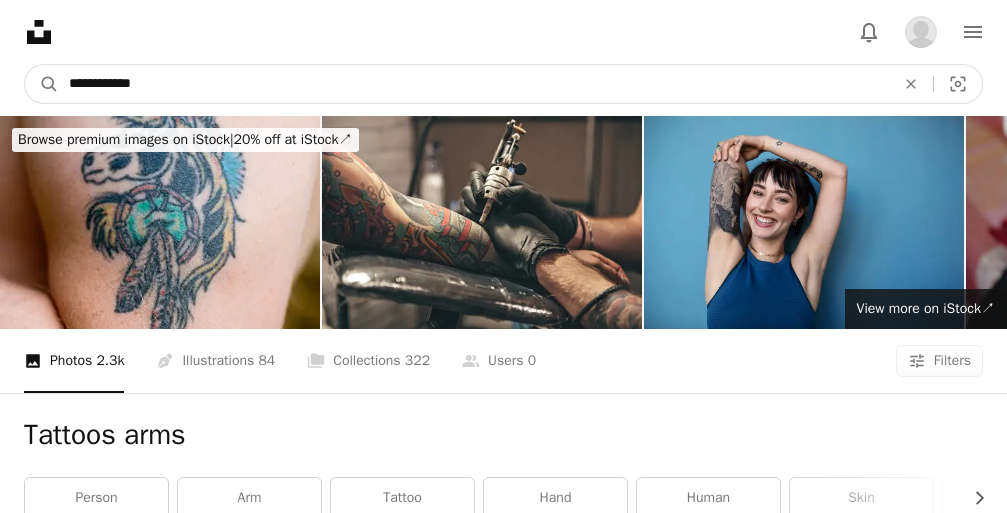 drag, startPoint x: 149, startPoint y: 84, endPoint x: 0, endPoint y: 85, distance: 149.00336 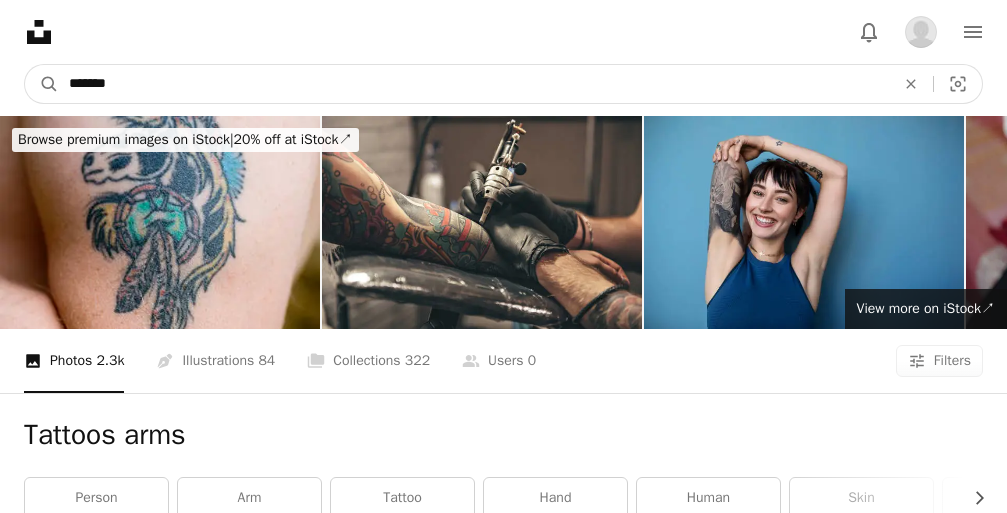 type on "*******" 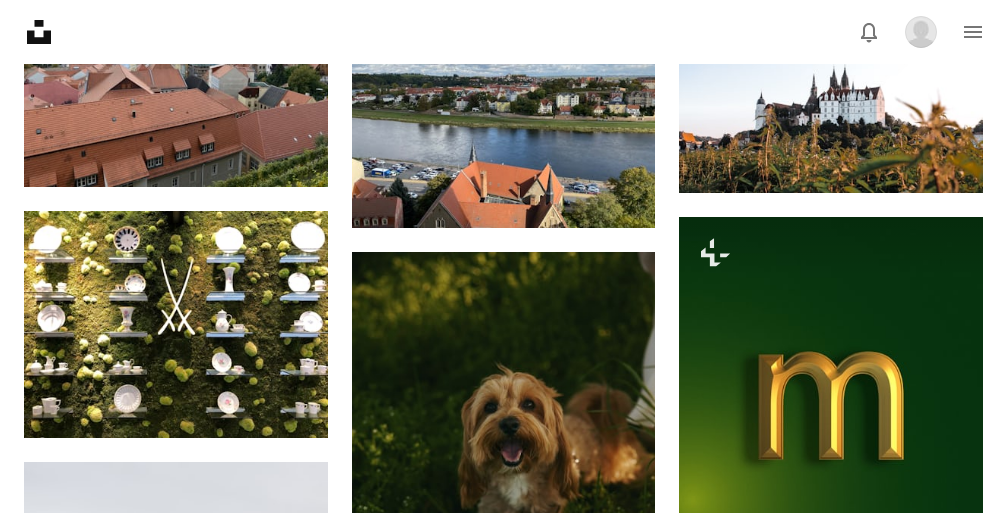 scroll, scrollTop: 1322, scrollLeft: 0, axis: vertical 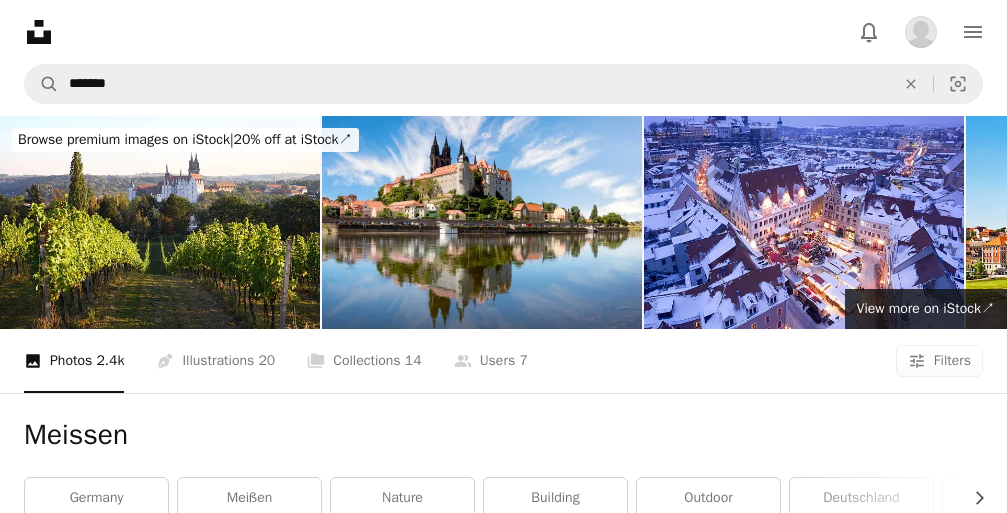 drag, startPoint x: 1013, startPoint y: 272, endPoint x: 1023, endPoint y: -82, distance: 354.1412 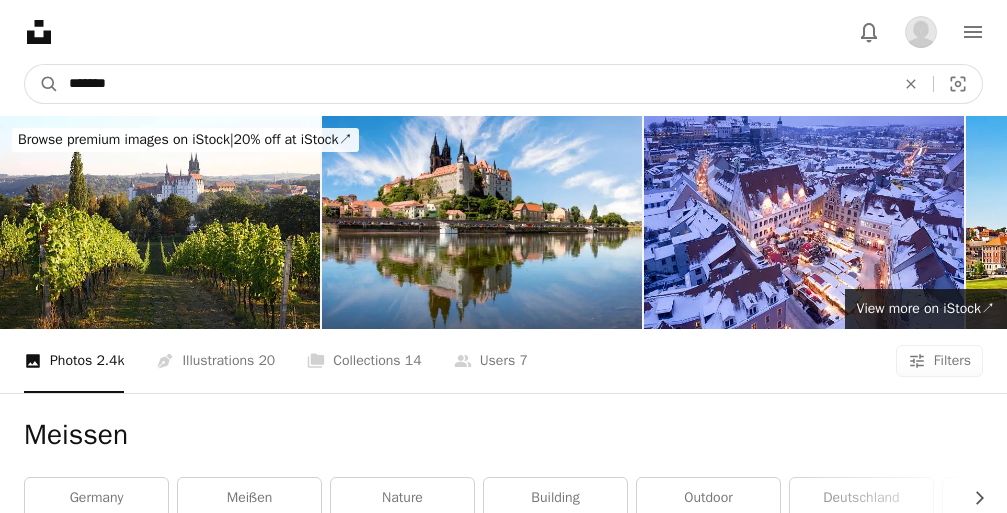 drag, startPoint x: 127, startPoint y: 84, endPoint x: 0, endPoint y: 47, distance: 132.28 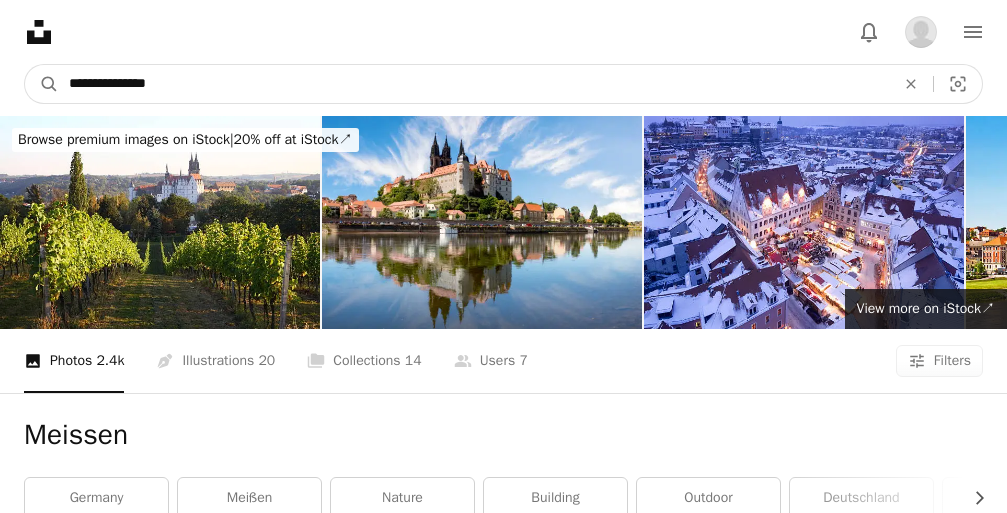 type on "**********" 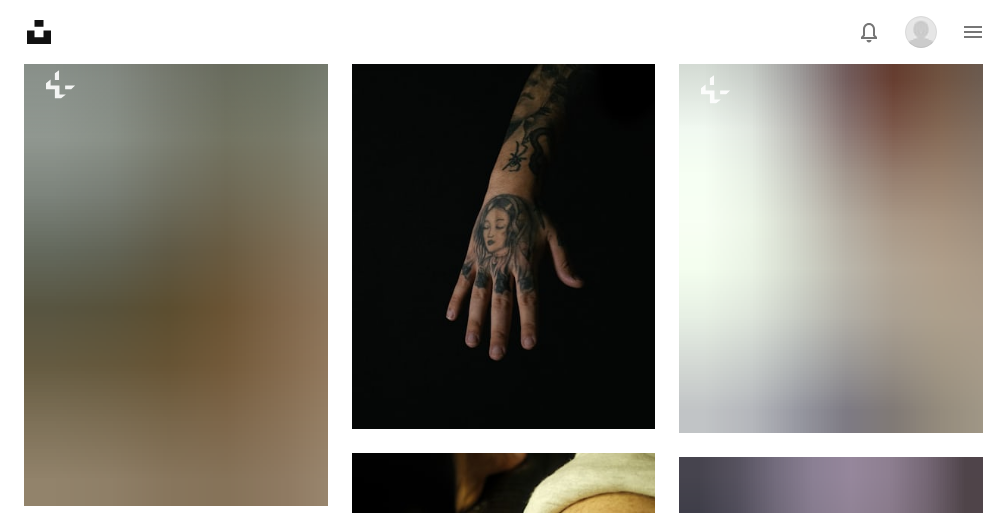 scroll, scrollTop: 1868, scrollLeft: 0, axis: vertical 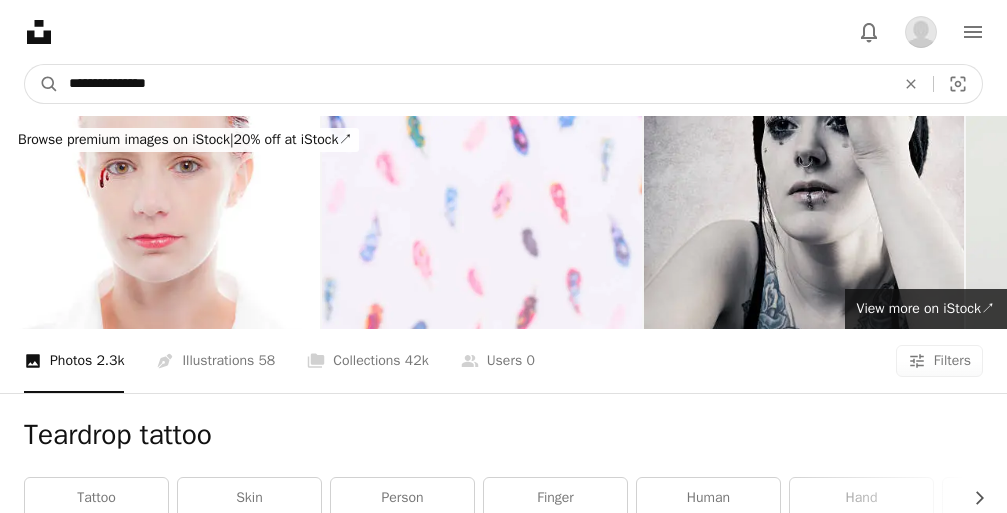 drag, startPoint x: 163, startPoint y: 85, endPoint x: 0, endPoint y: 79, distance: 163.1104 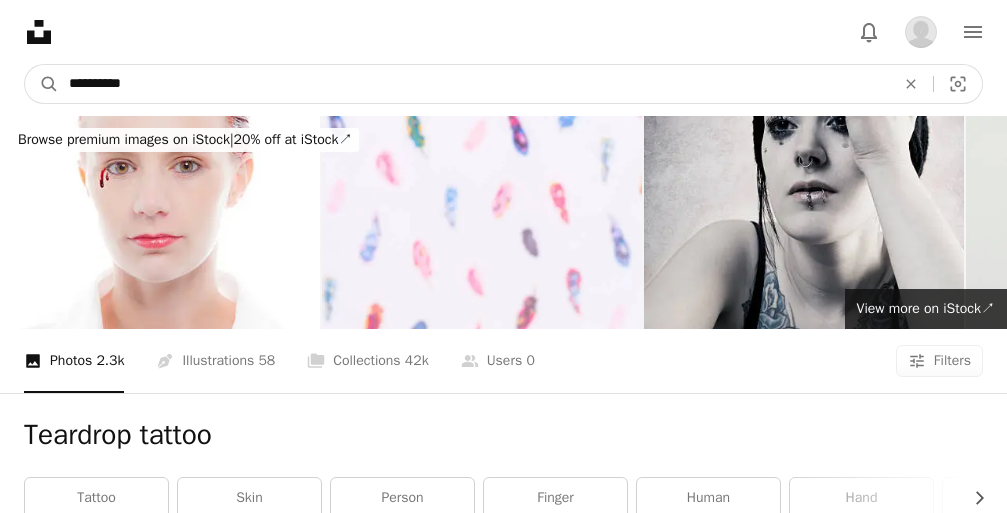type on "**********" 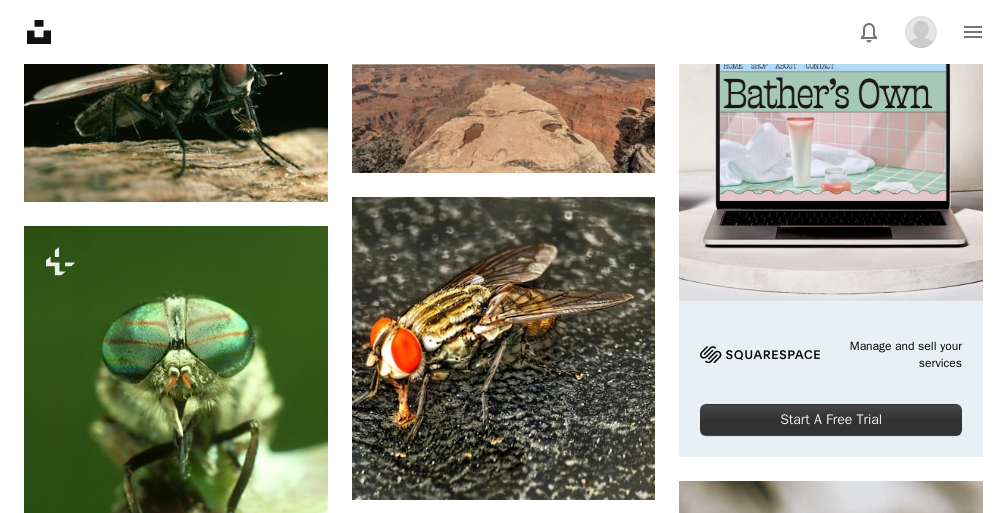scroll, scrollTop: 579, scrollLeft: 0, axis: vertical 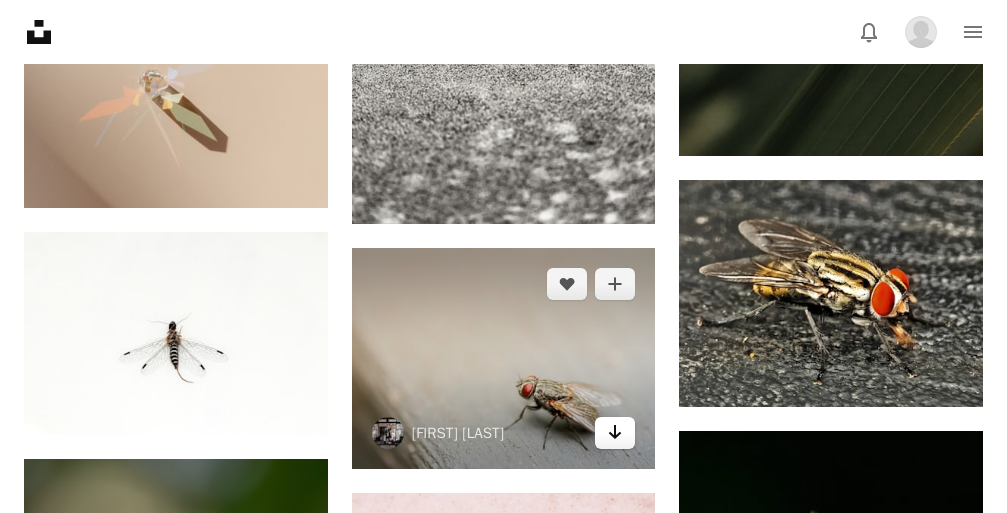 click on "Arrow pointing down" 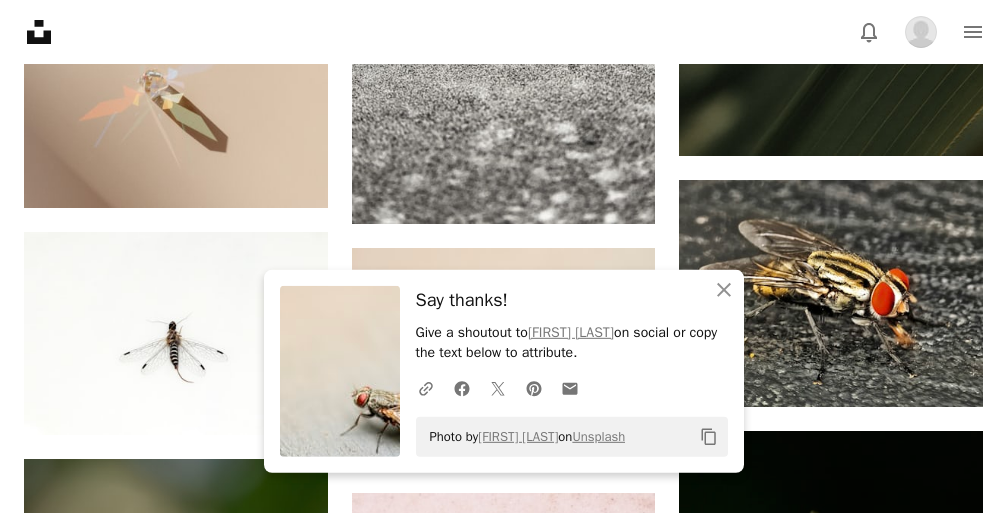 scroll, scrollTop: 1215, scrollLeft: 0, axis: vertical 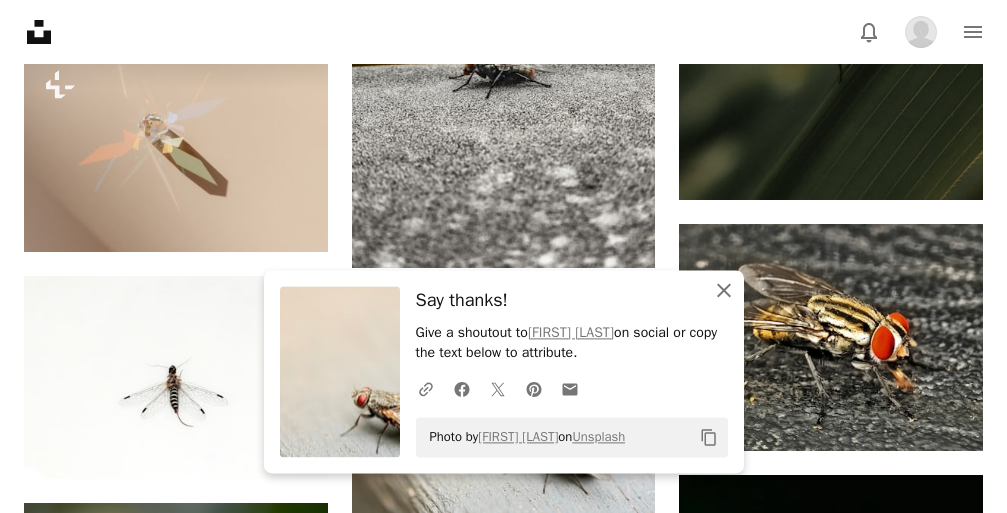 click on "An X shape" 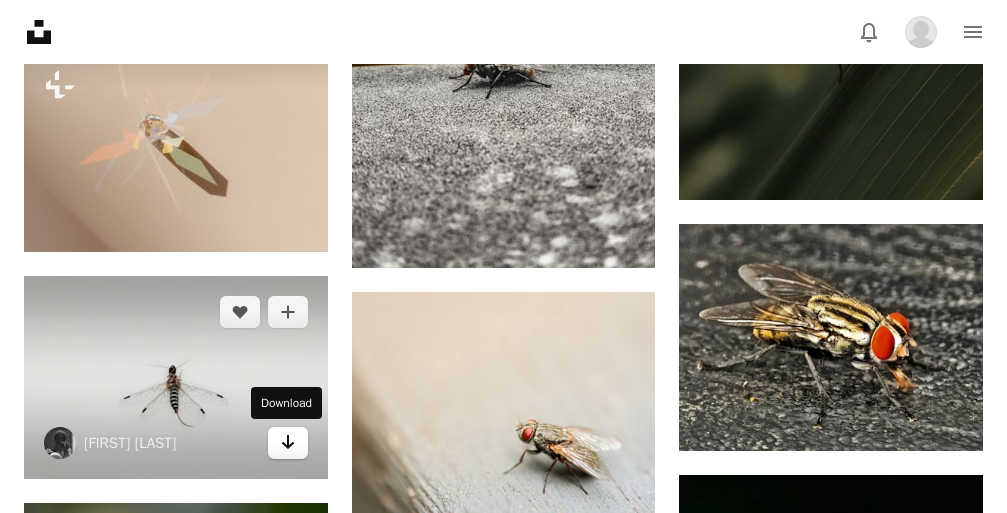 click on "Arrow pointing down" 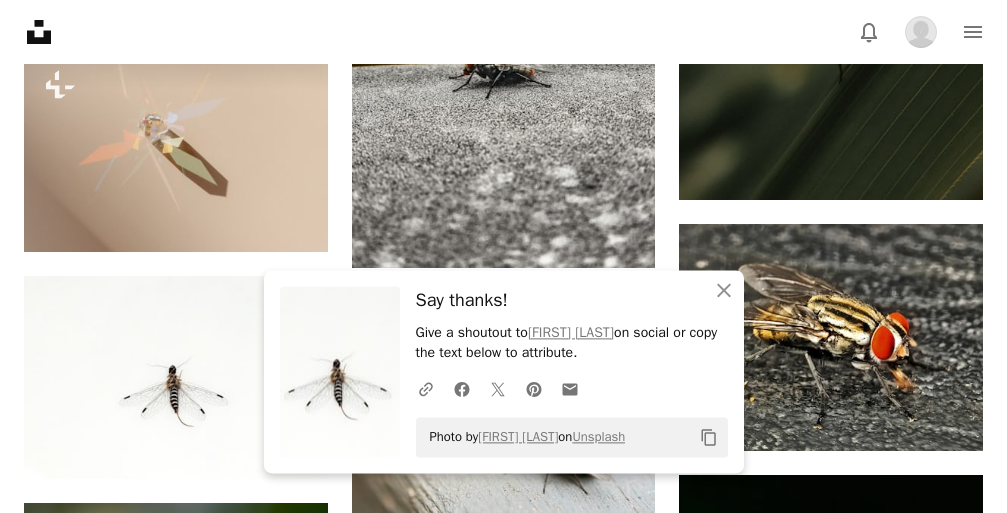 click on "A URL sharing icon (chains) Facebook icon X (formerly Twitter) icon Pinterest icon An envelope" at bounding box center (568, 389) 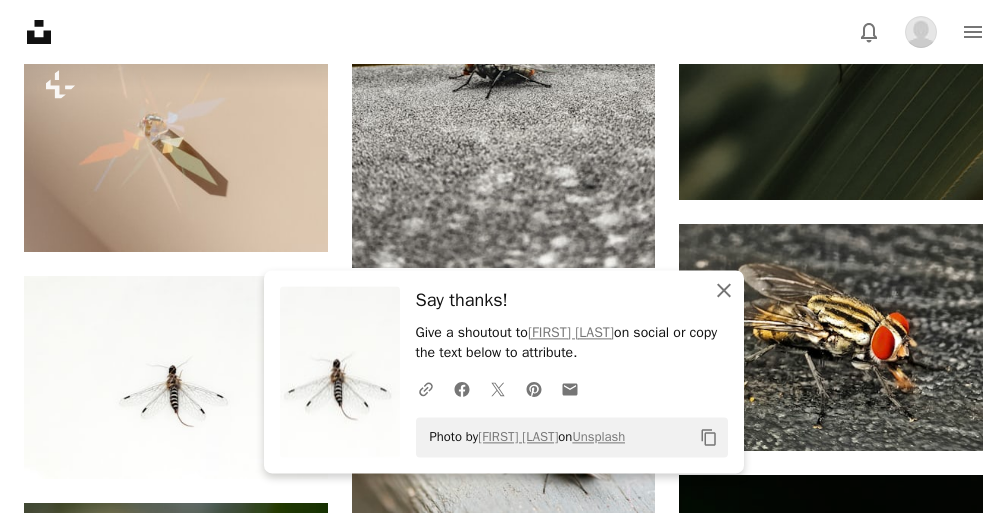 click 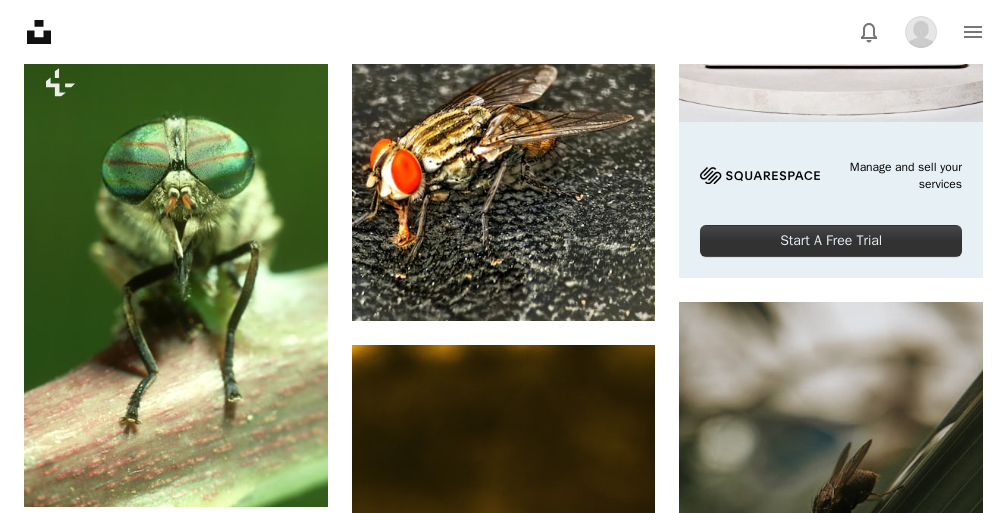 scroll, scrollTop: 722, scrollLeft: 0, axis: vertical 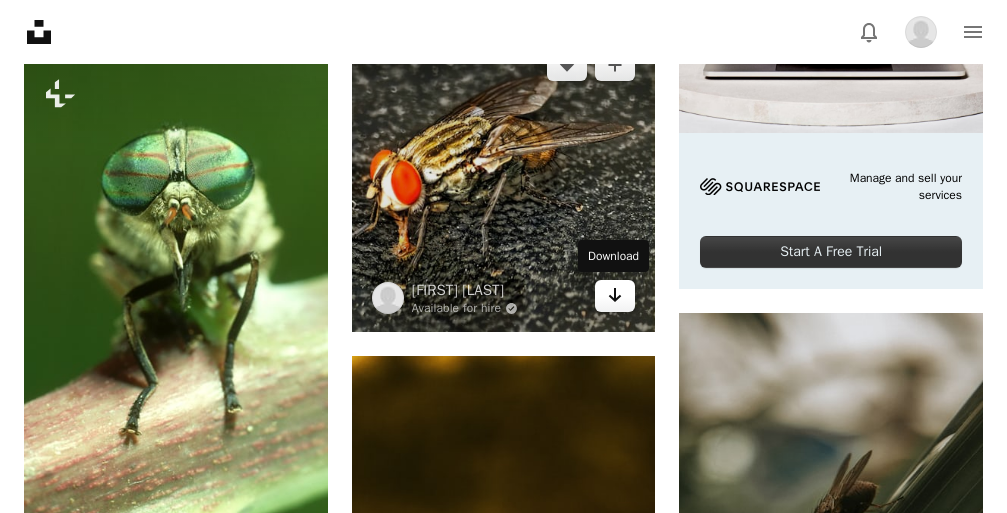 click on "Arrow pointing down" 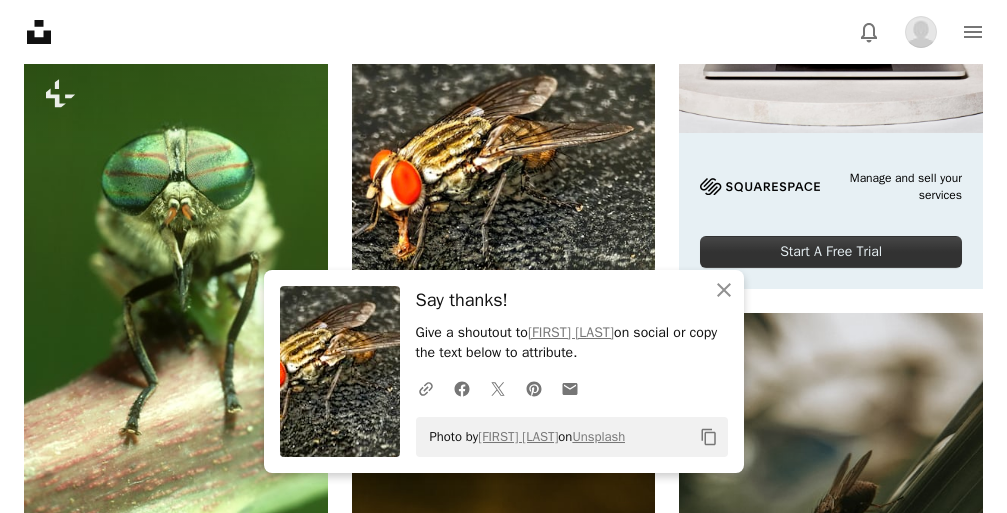click on "A URL sharing icon (chains) Facebook icon X (formerly Twitter) icon Pinterest icon An envelope" at bounding box center [568, 389] 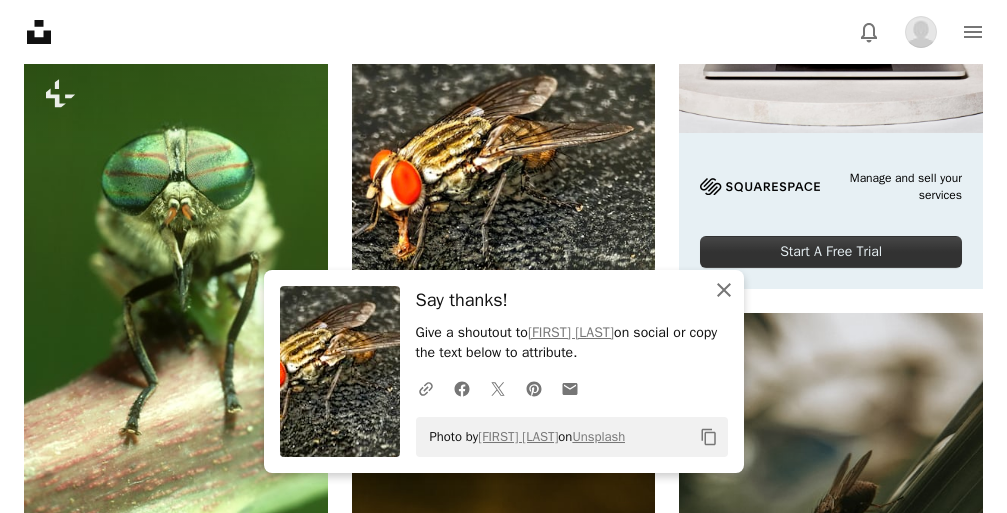 click on "An X shape" 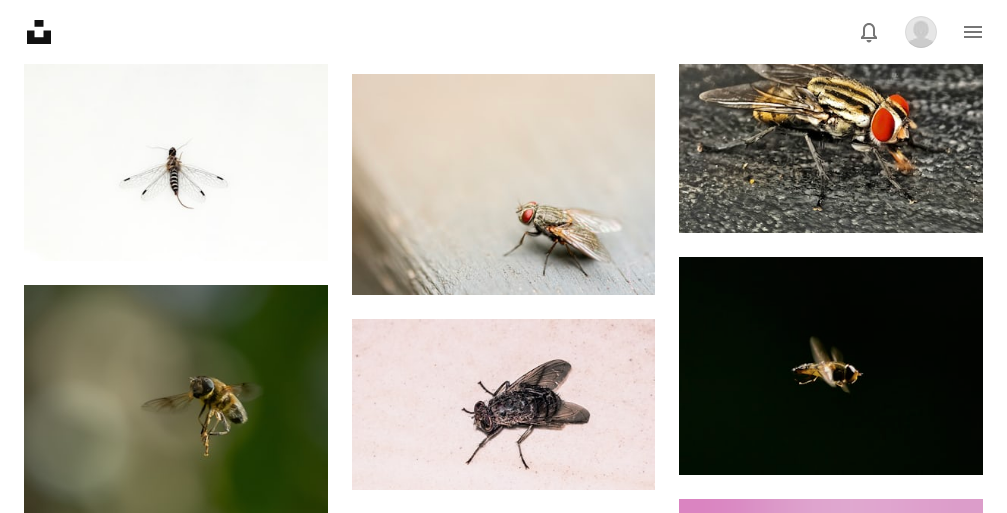 scroll, scrollTop: 1444, scrollLeft: 0, axis: vertical 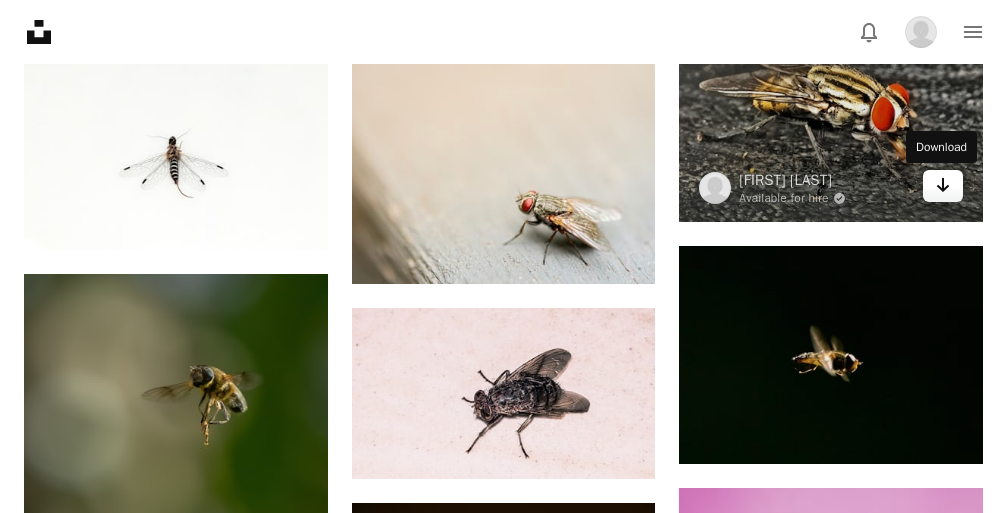 click on "Arrow pointing down" 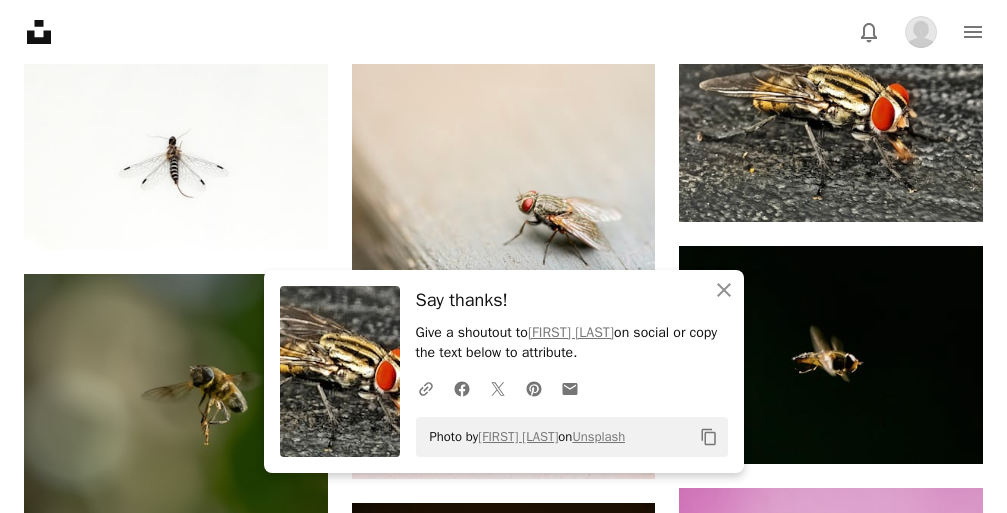 click on "A URL sharing icon (chains) Facebook icon X (formerly Twitter) icon Pinterest icon An envelope" at bounding box center (568, 389) 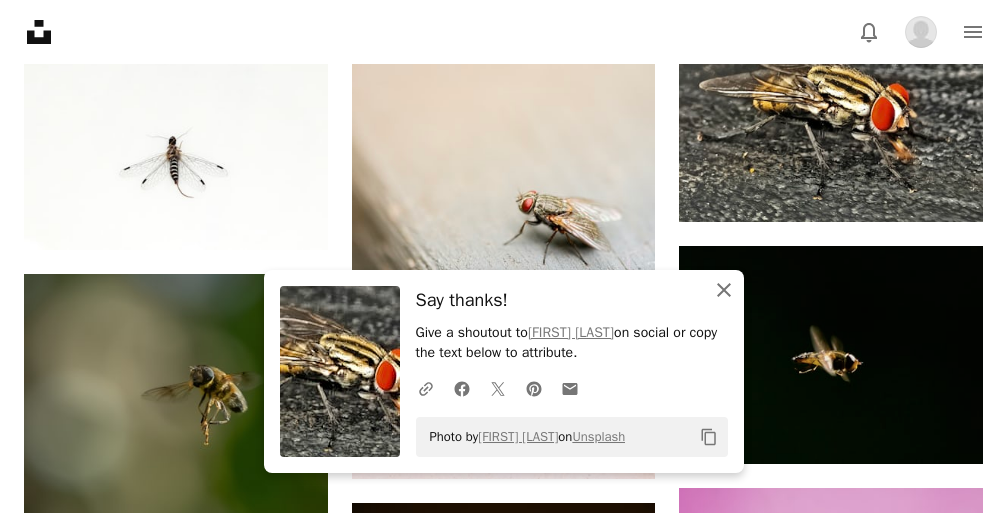 click on "An X shape" 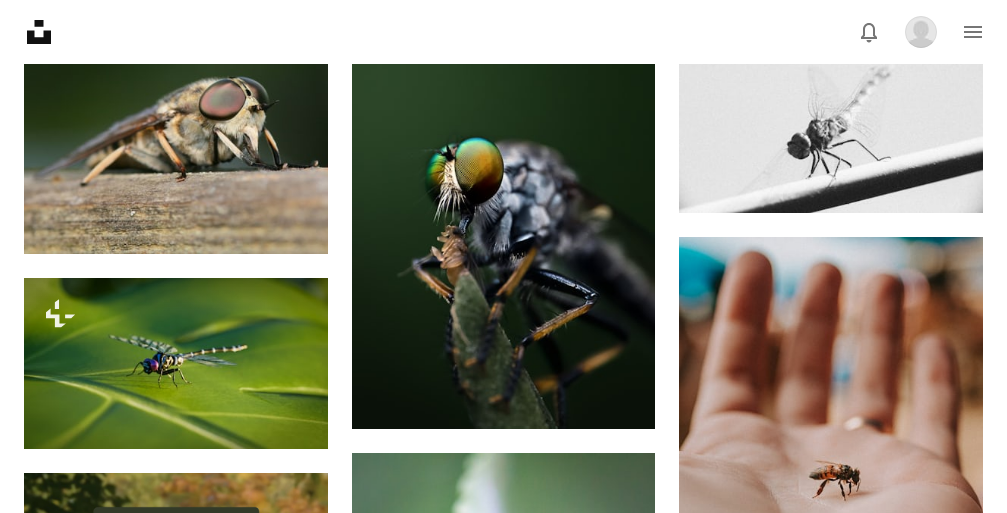scroll, scrollTop: 2977, scrollLeft: 0, axis: vertical 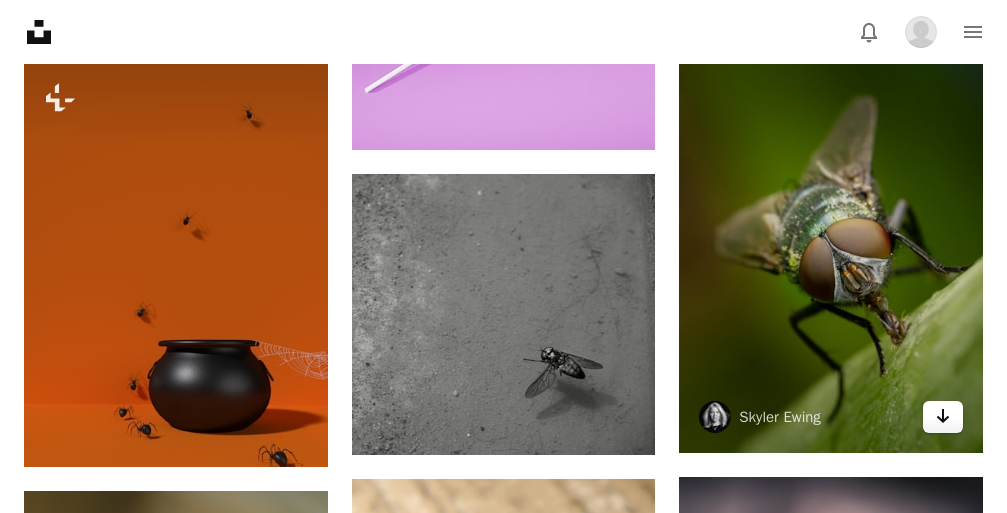 click 